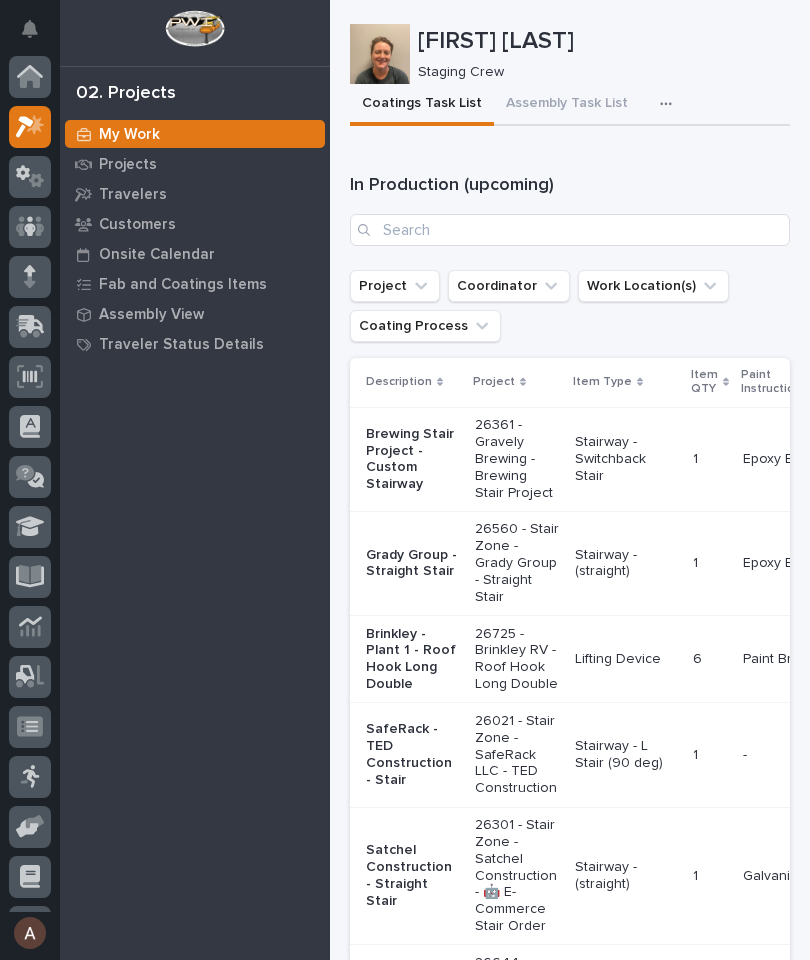 scroll, scrollTop: 0, scrollLeft: 0, axis: both 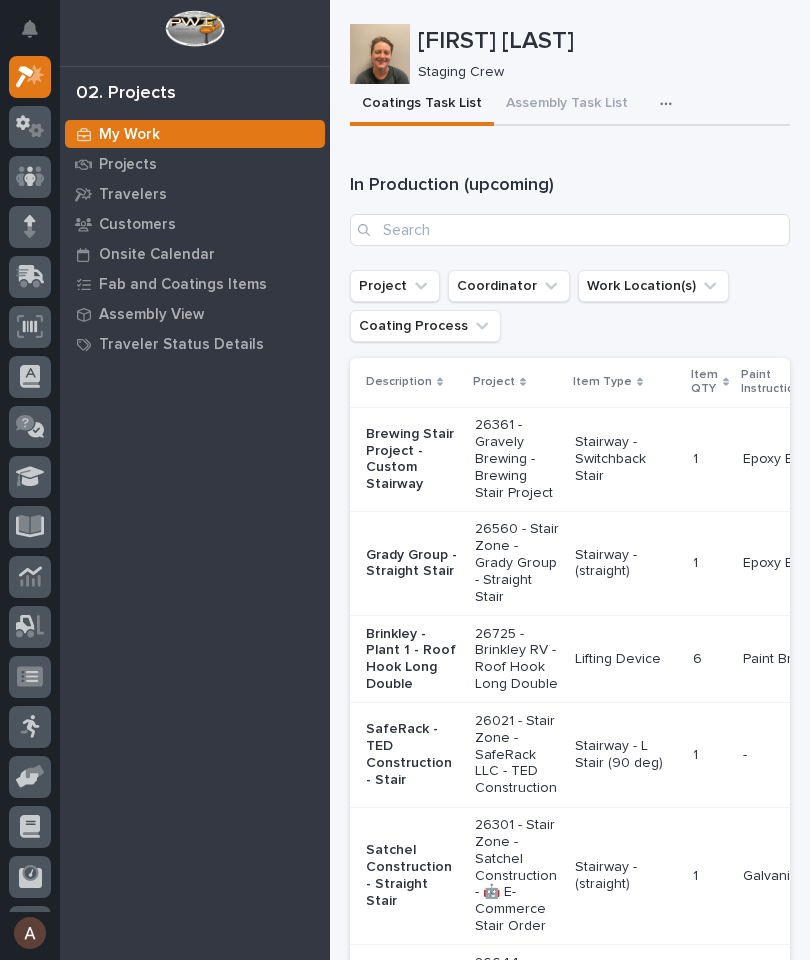 click 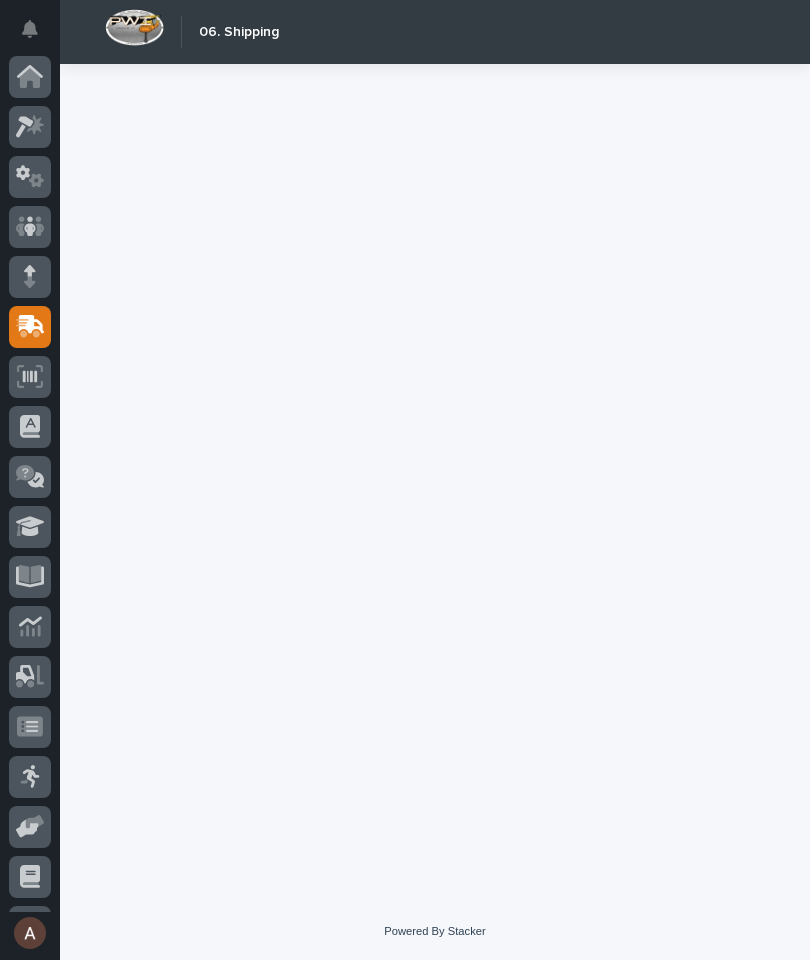 scroll, scrollTop: 94, scrollLeft: 0, axis: vertical 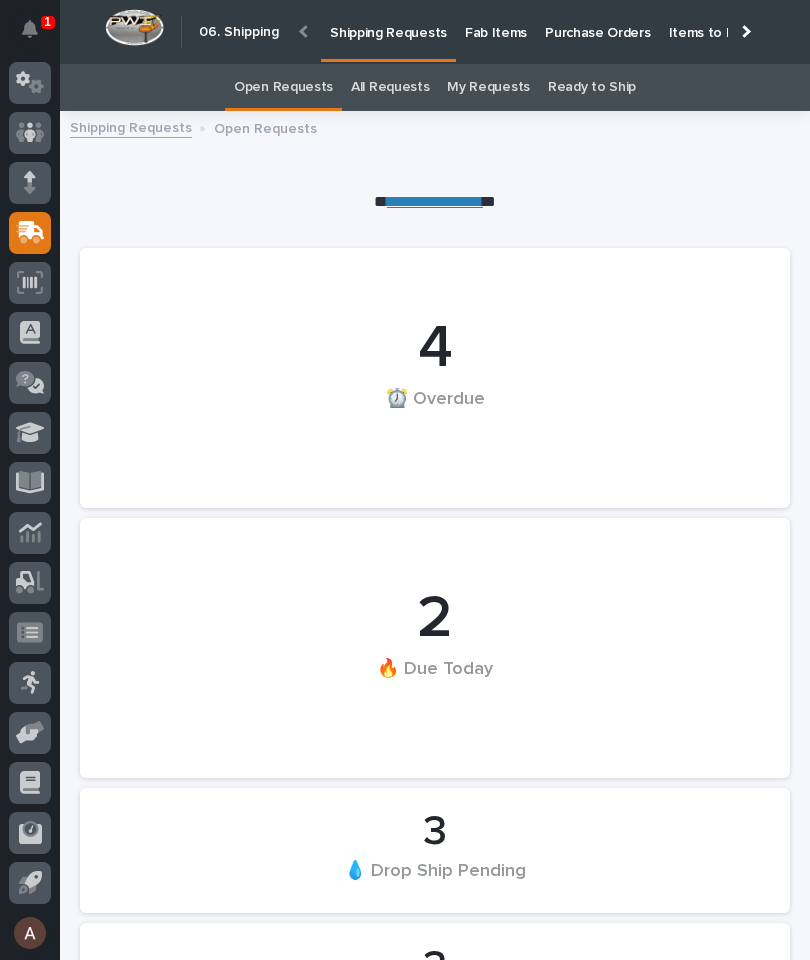 click on "Fab Items" at bounding box center [496, 21] 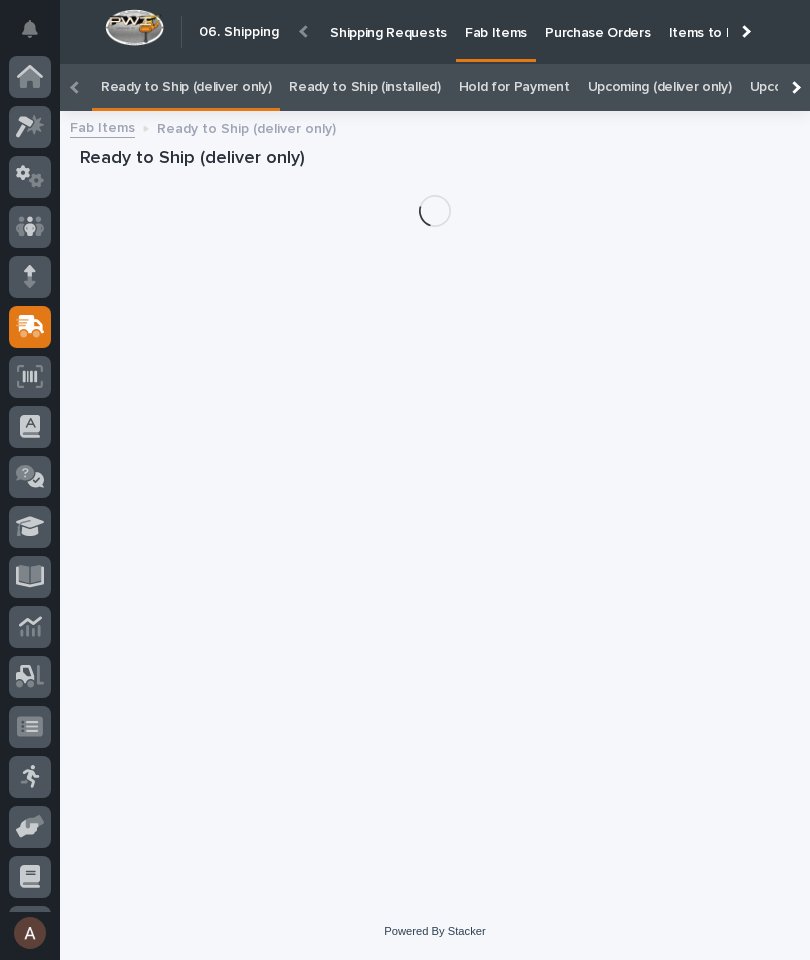 scroll, scrollTop: 94, scrollLeft: 0, axis: vertical 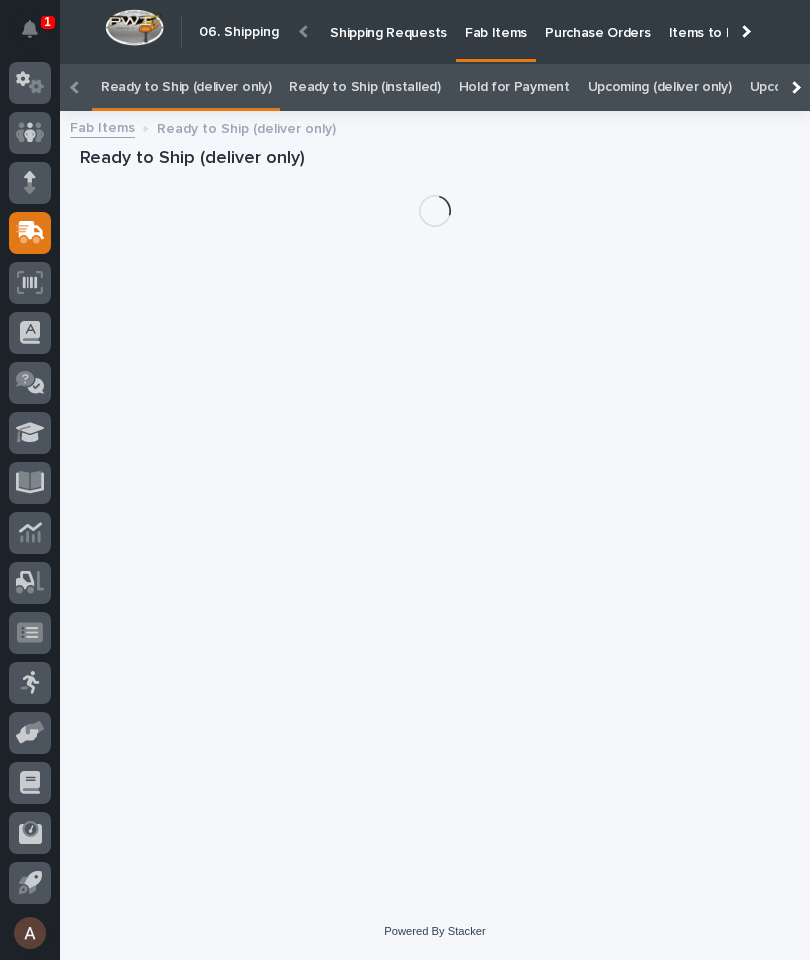 click at bounding box center (794, 87) 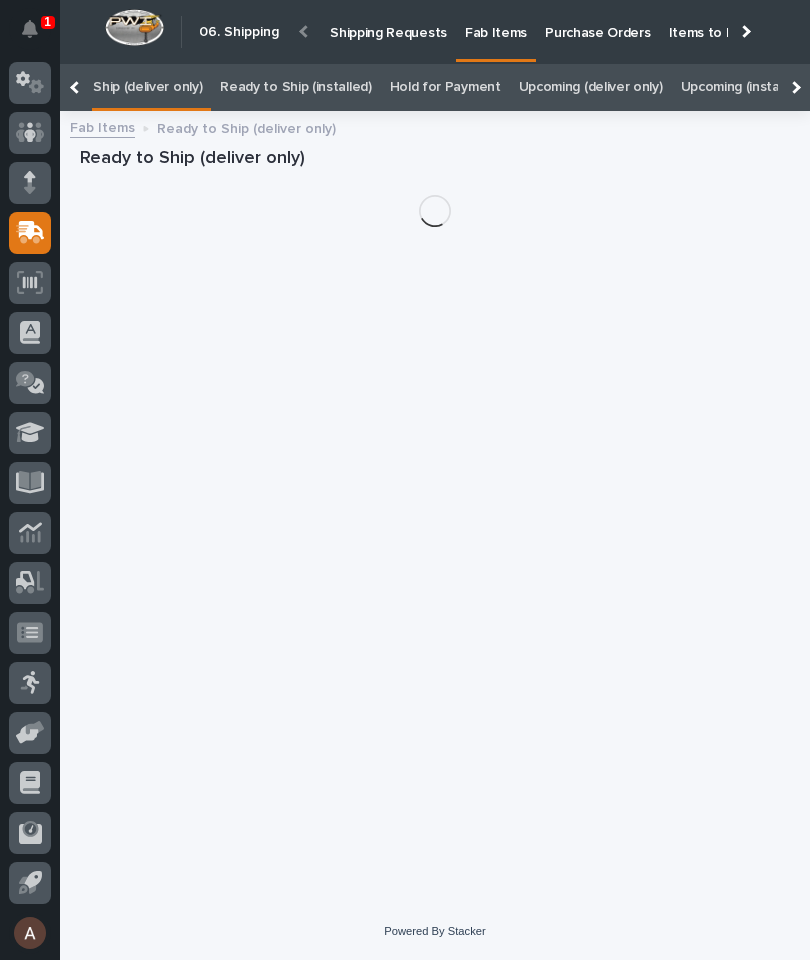 scroll, scrollTop: 0, scrollLeft: 190, axis: horizontal 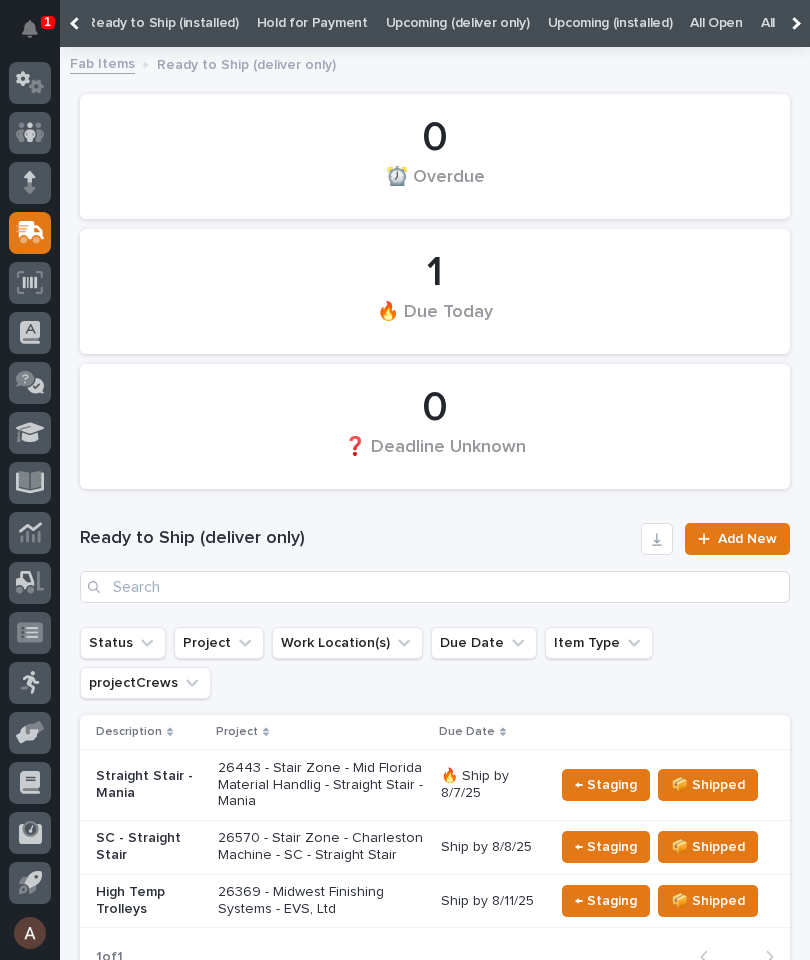 click on "All" at bounding box center (768, 23) 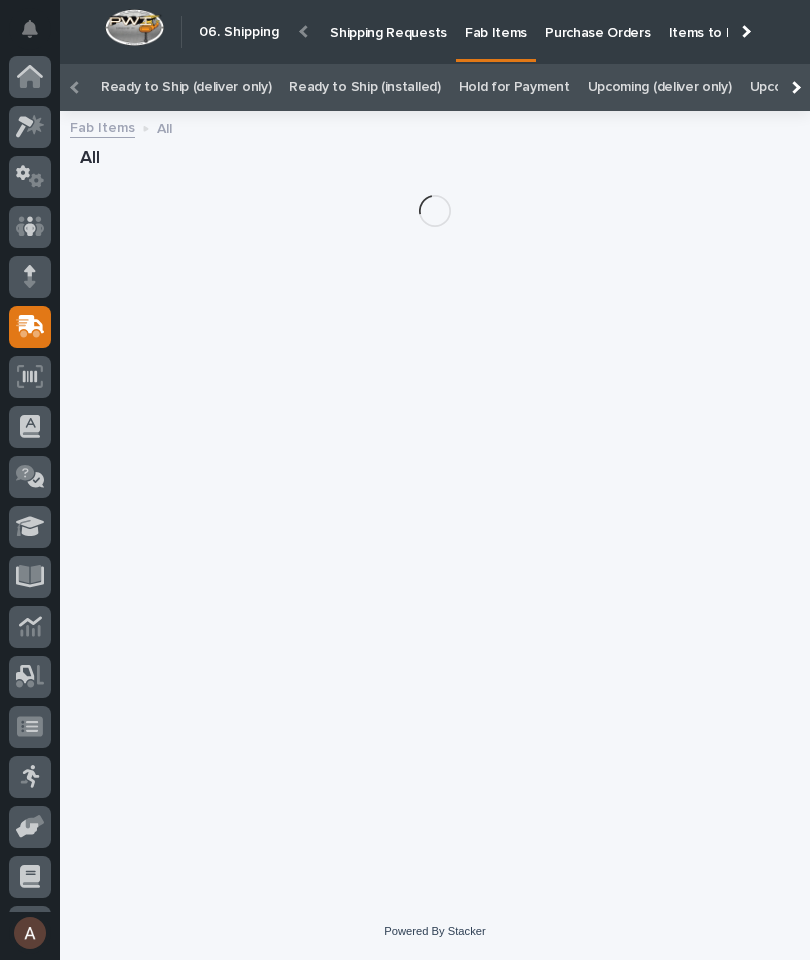 scroll, scrollTop: 53, scrollLeft: 0, axis: vertical 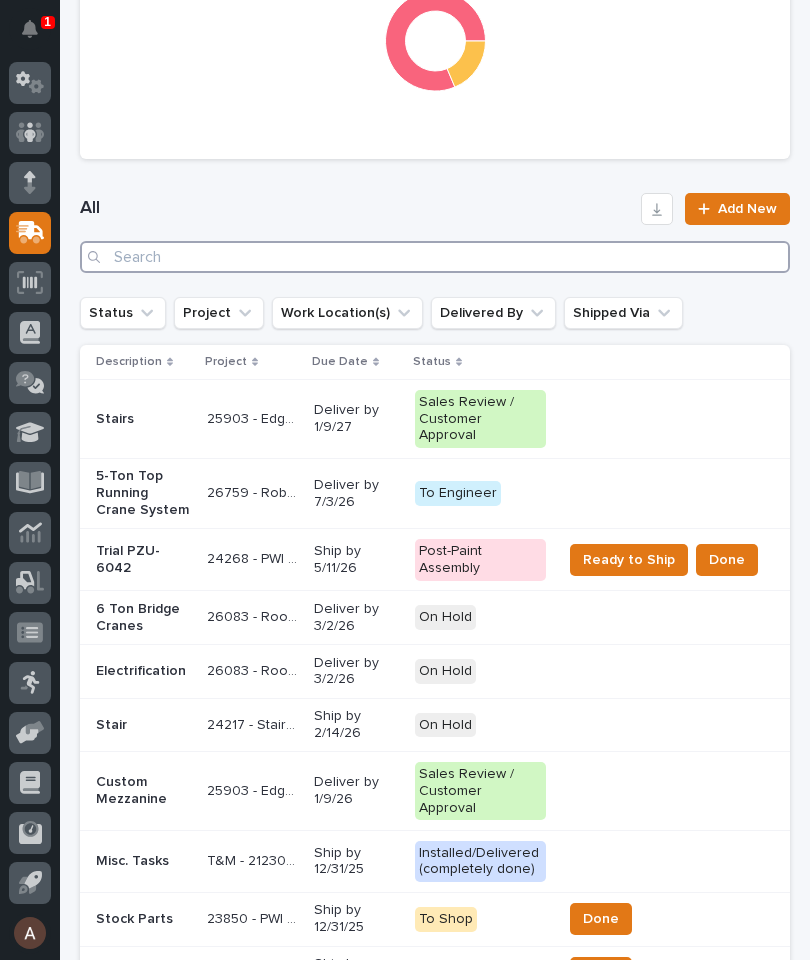 click at bounding box center [435, 257] 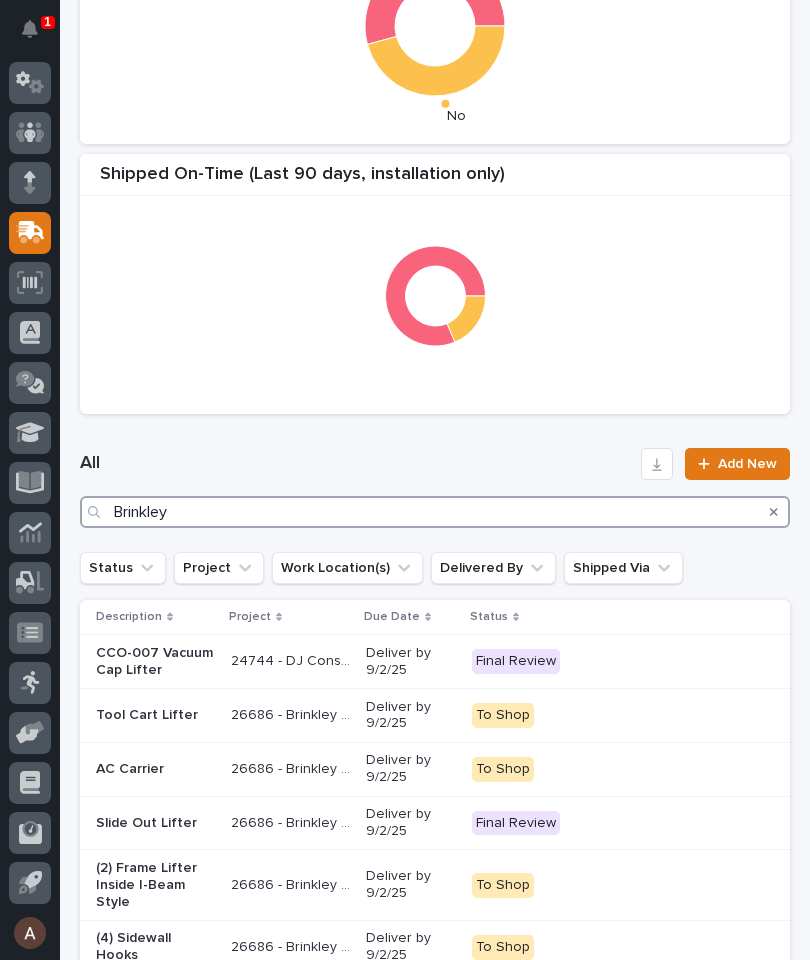 type on "Brinkley" 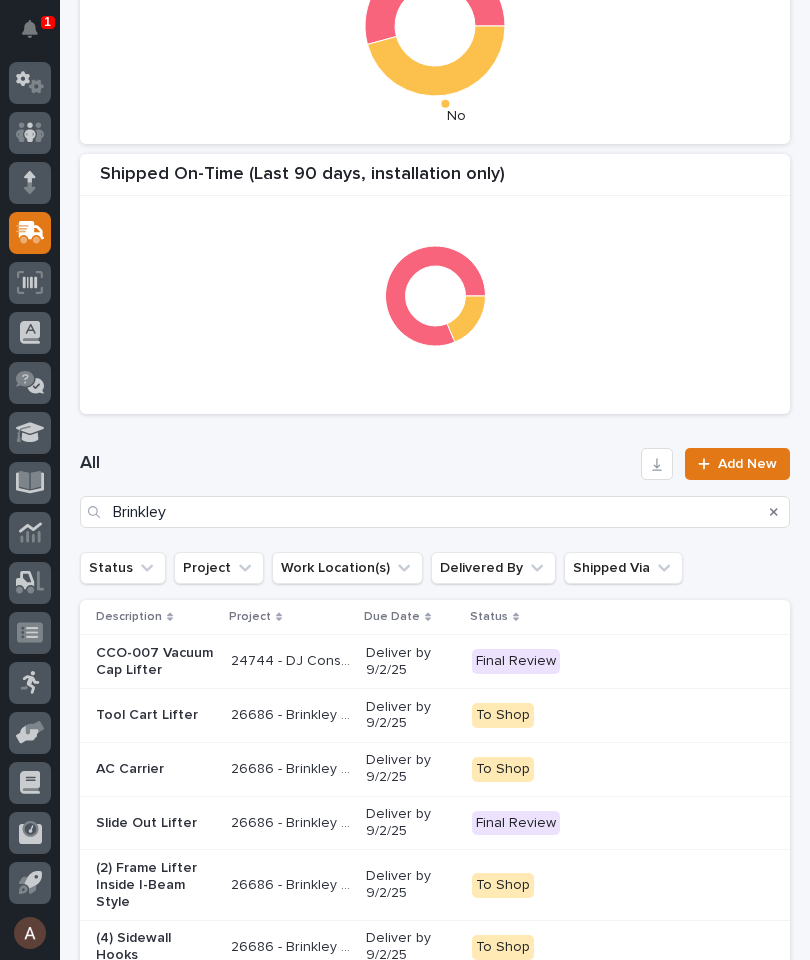 click on "All Brinkley Add New" at bounding box center [435, 488] 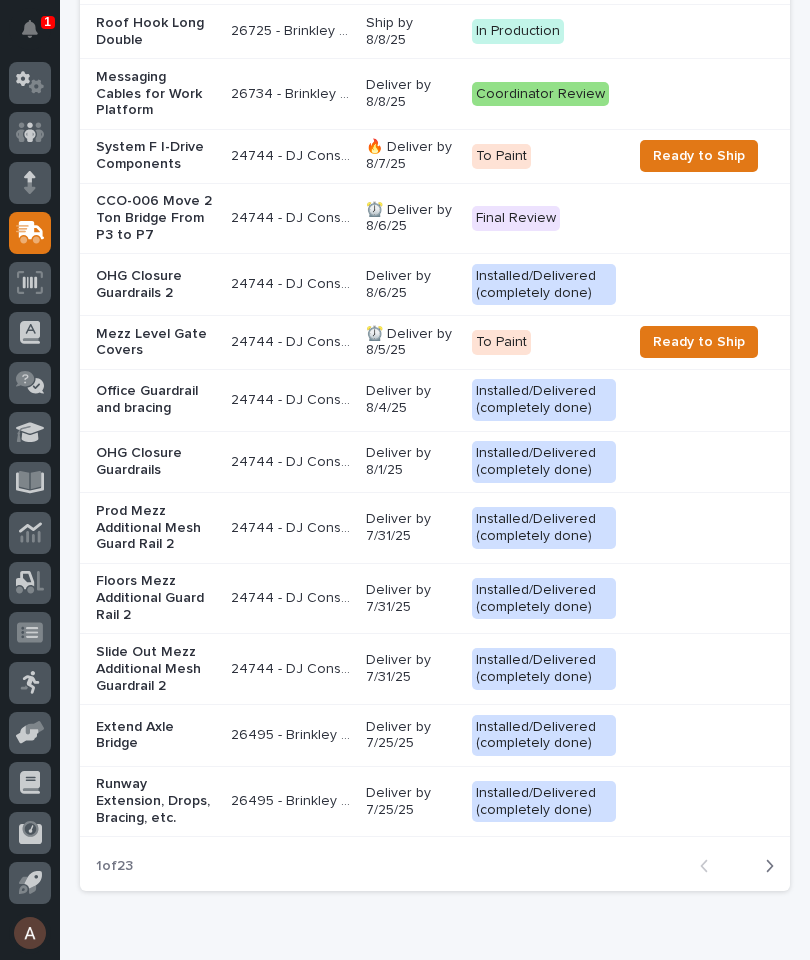 scroll, scrollTop: 2171, scrollLeft: 0, axis: vertical 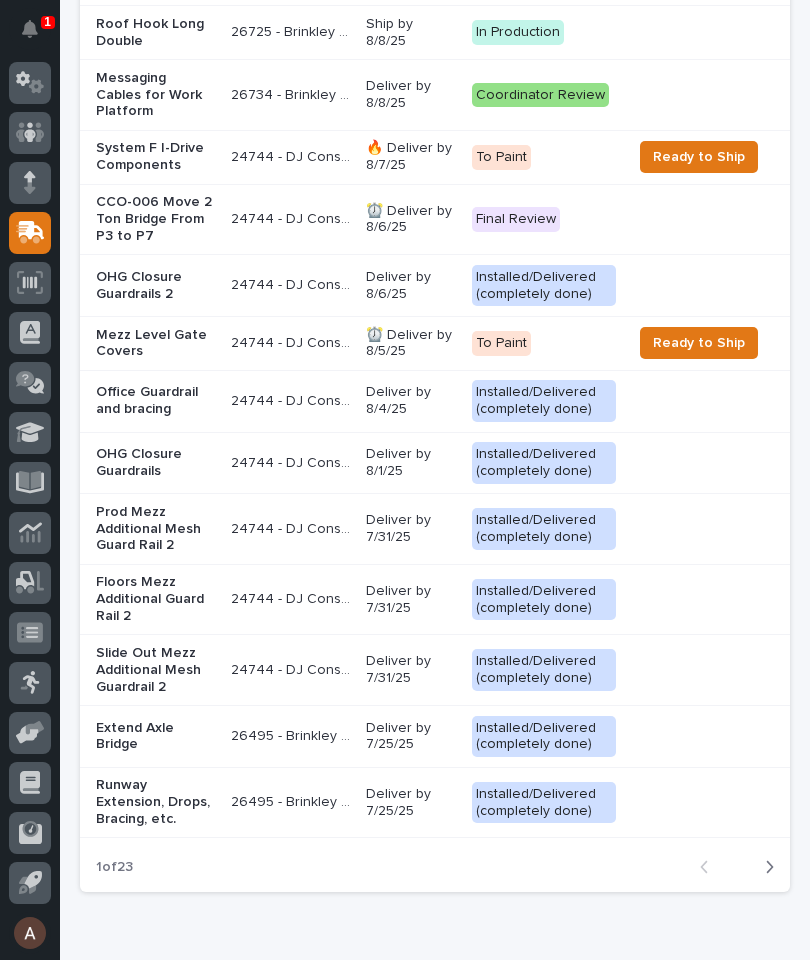 click on "Next" at bounding box center [763, 867] 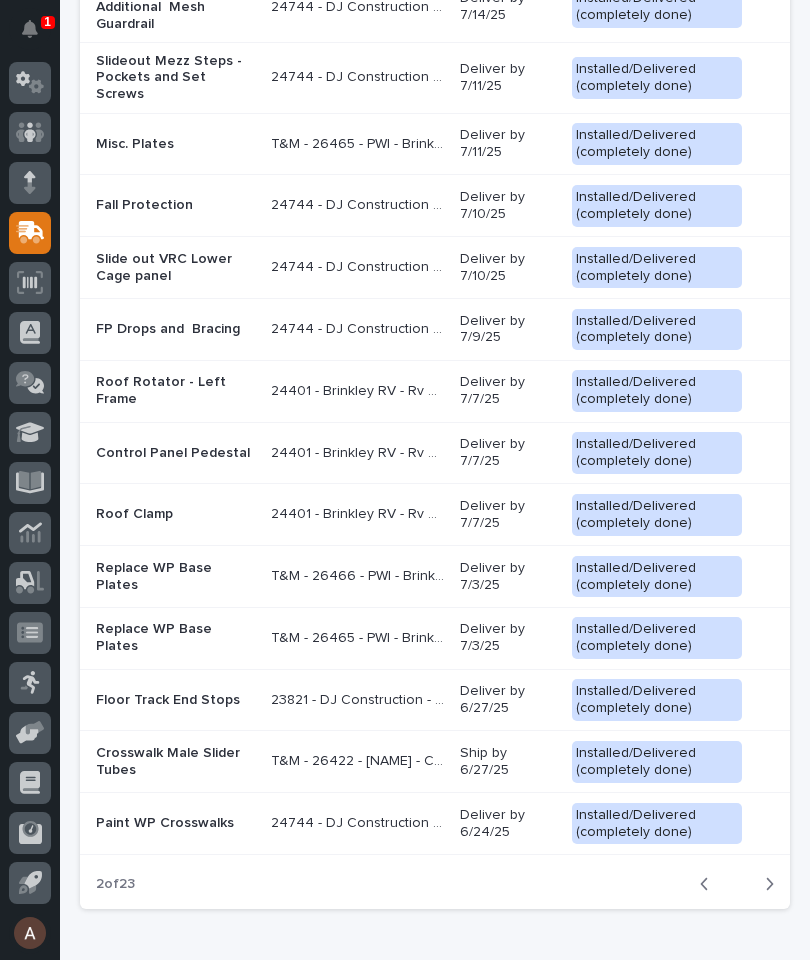 scroll, scrollTop: 2203, scrollLeft: 0, axis: vertical 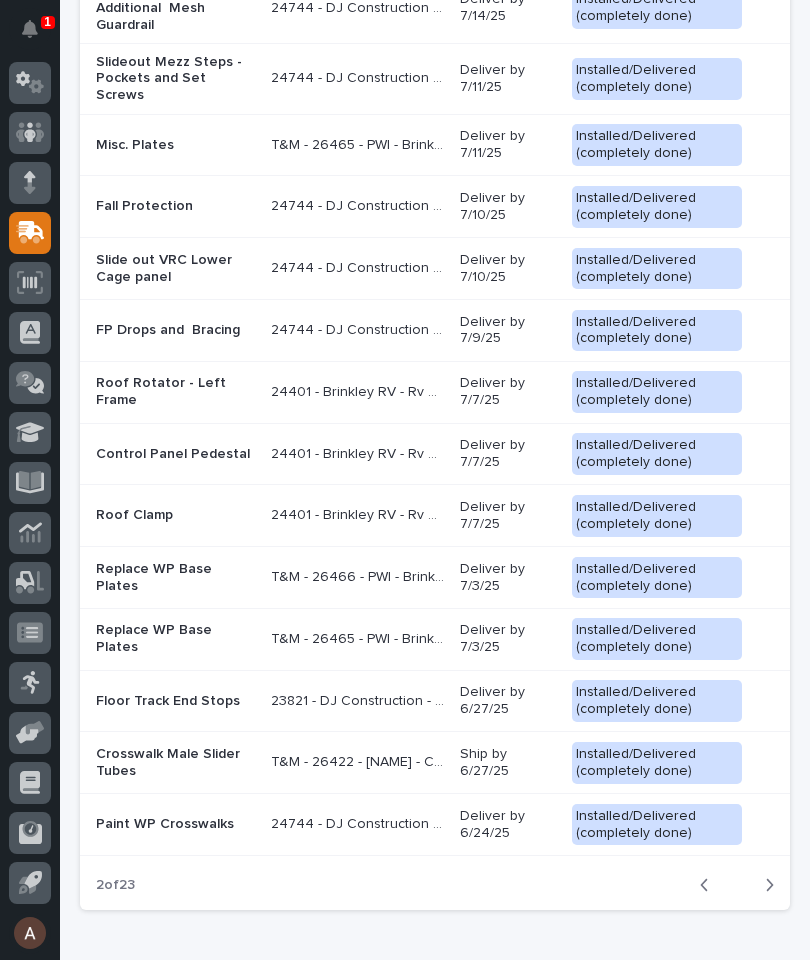 click on "Floor Track End Stops" at bounding box center [175, 701] 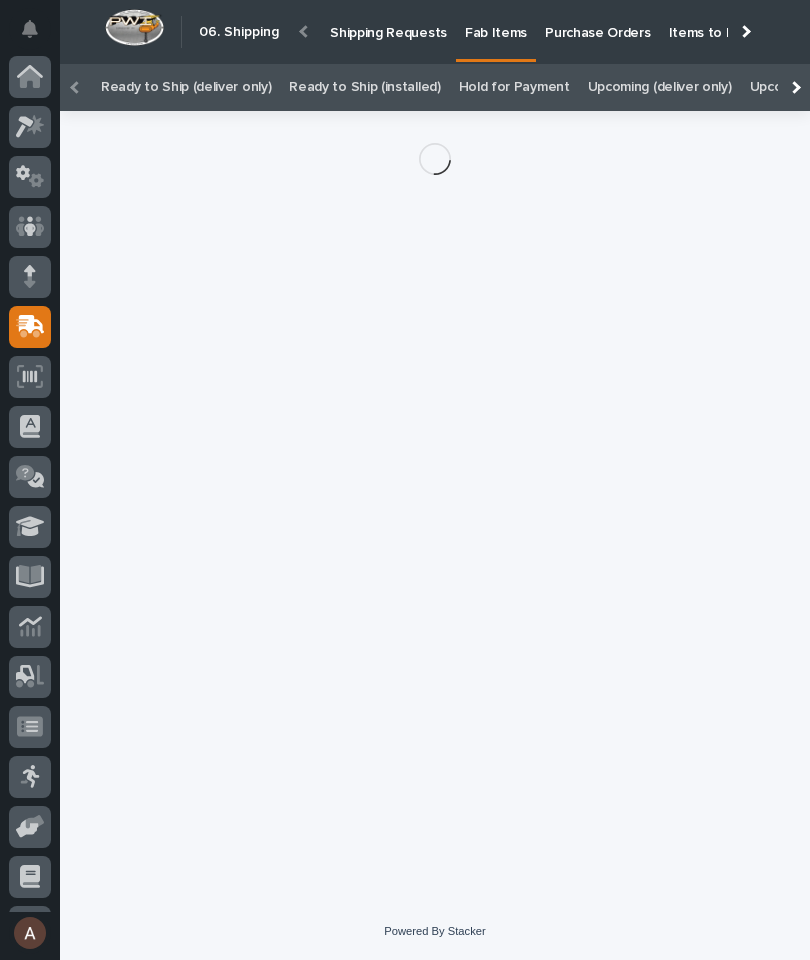 scroll, scrollTop: 0, scrollLeft: -115, axis: horizontal 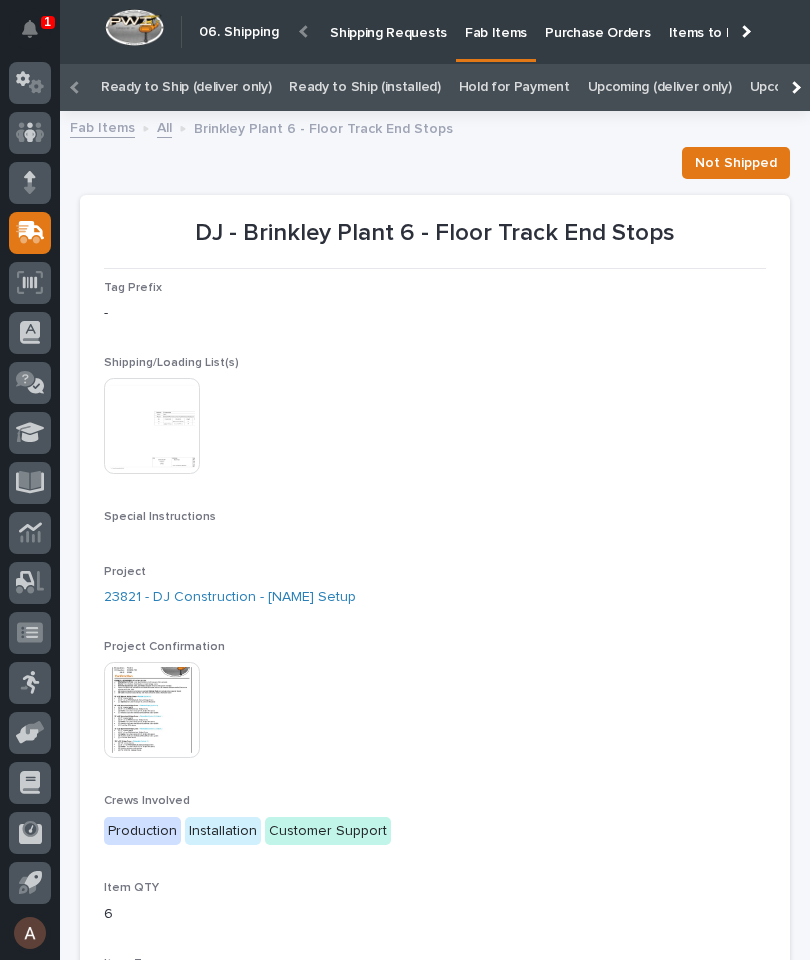click 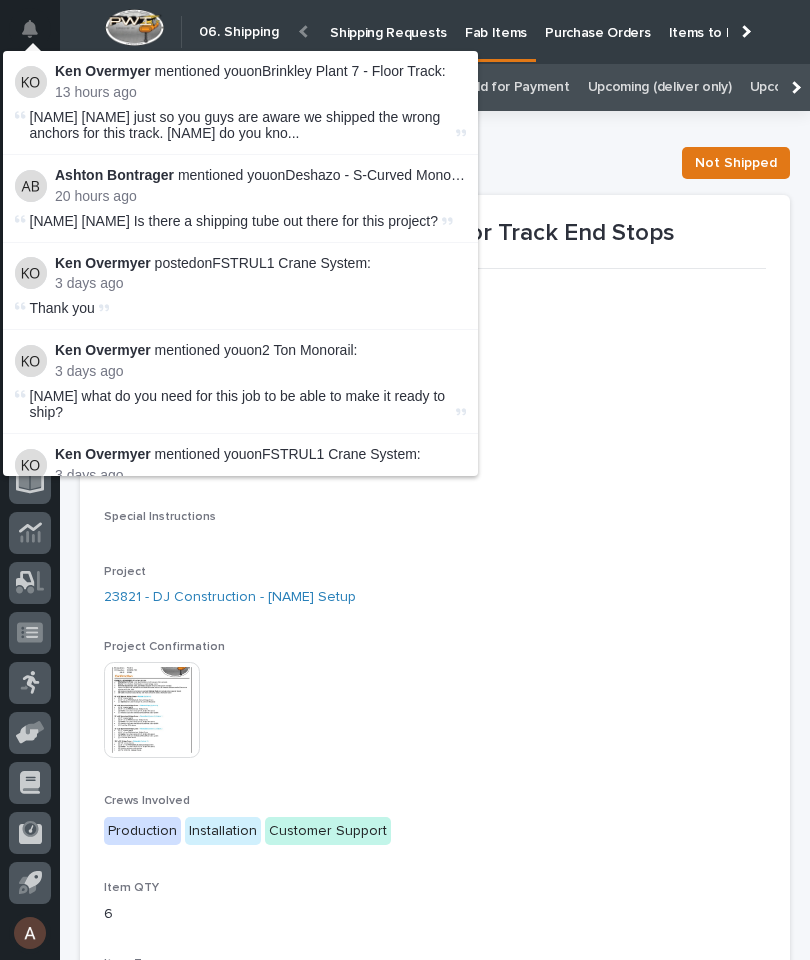 click on "Brinkley Plant 7 - Floor Track" at bounding box center [352, 71] 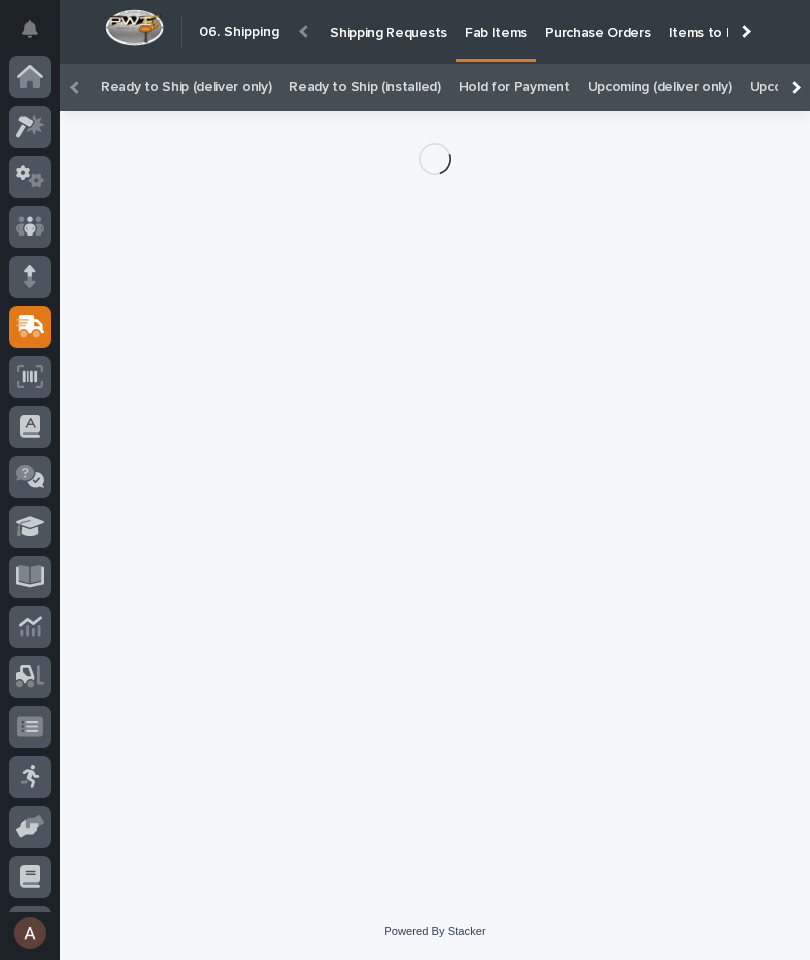scroll, scrollTop: 94, scrollLeft: 0, axis: vertical 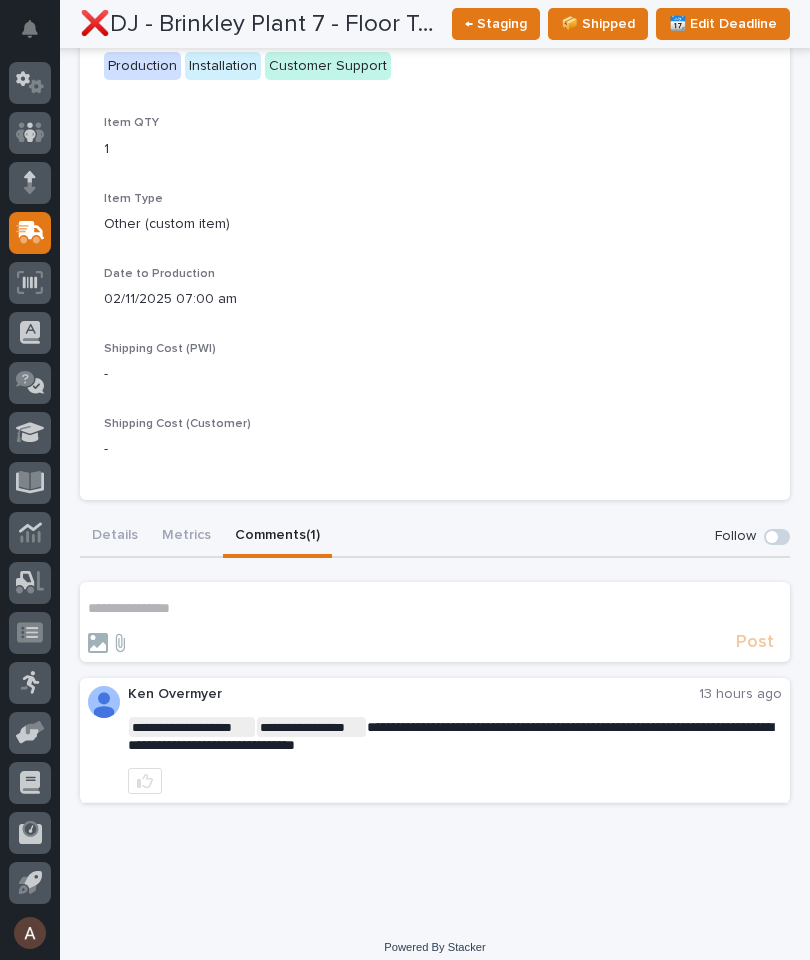 click on "Metrics" at bounding box center [186, 537] 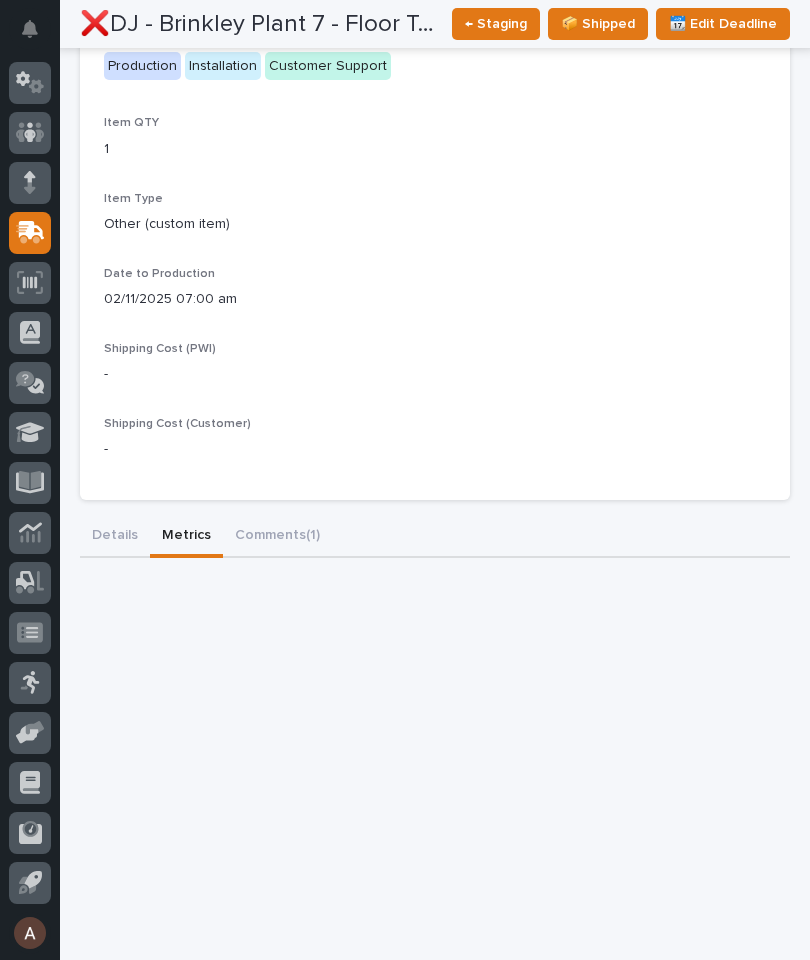 click on "Details" at bounding box center [115, 537] 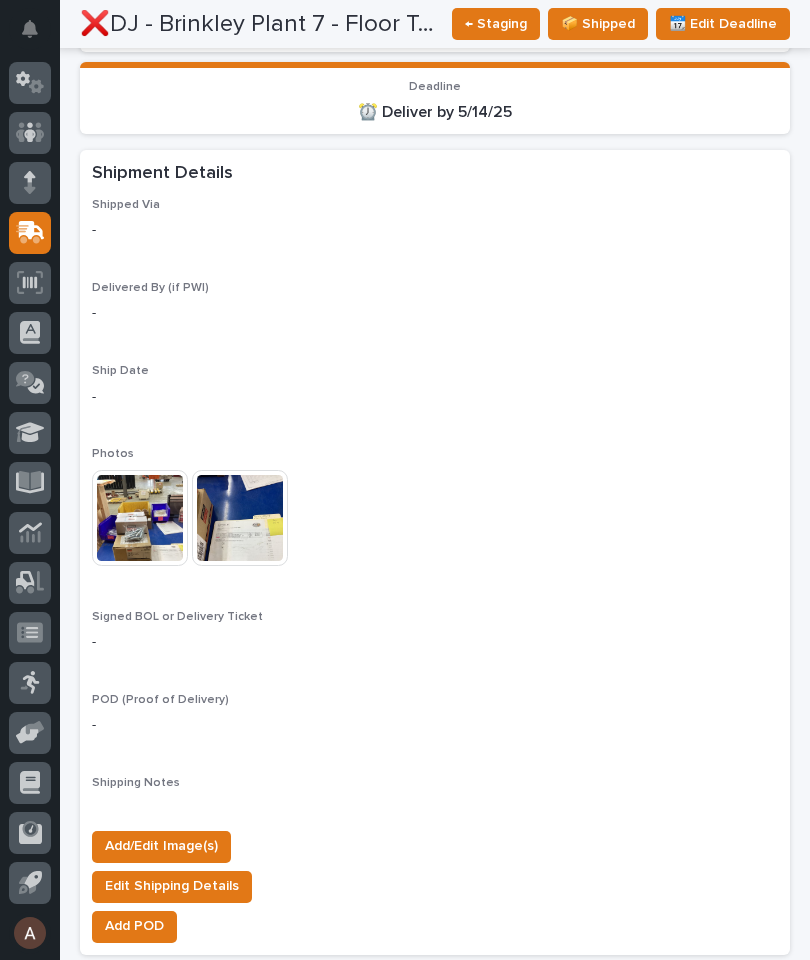 scroll, scrollTop: 1623, scrollLeft: 0, axis: vertical 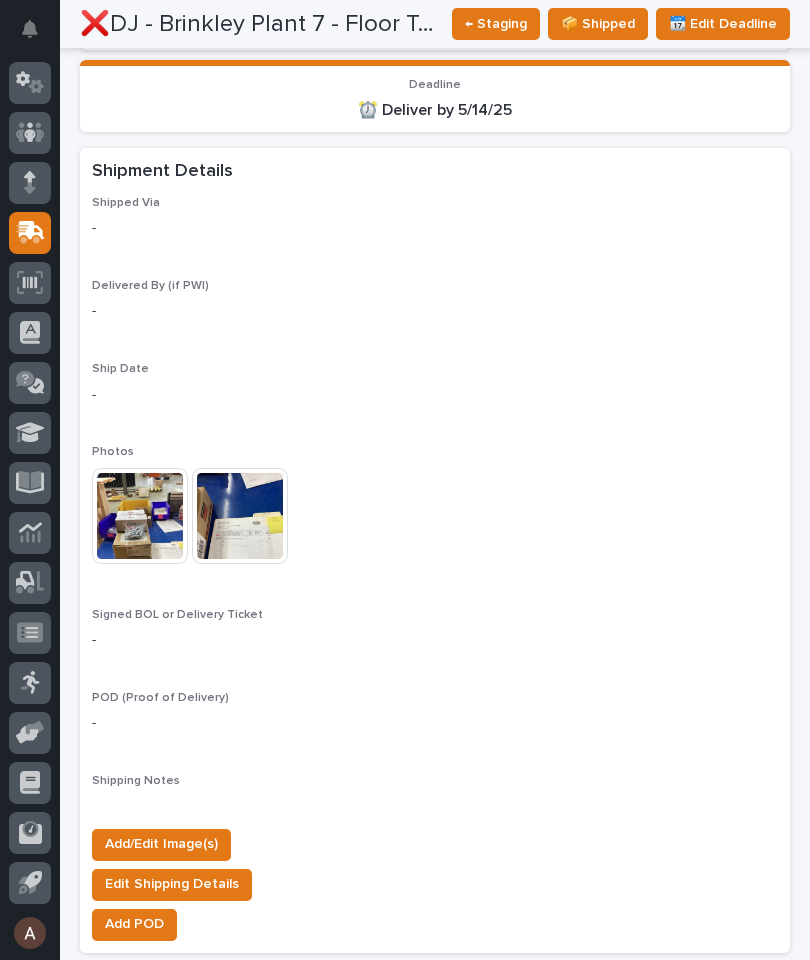 click at bounding box center (140, 516) 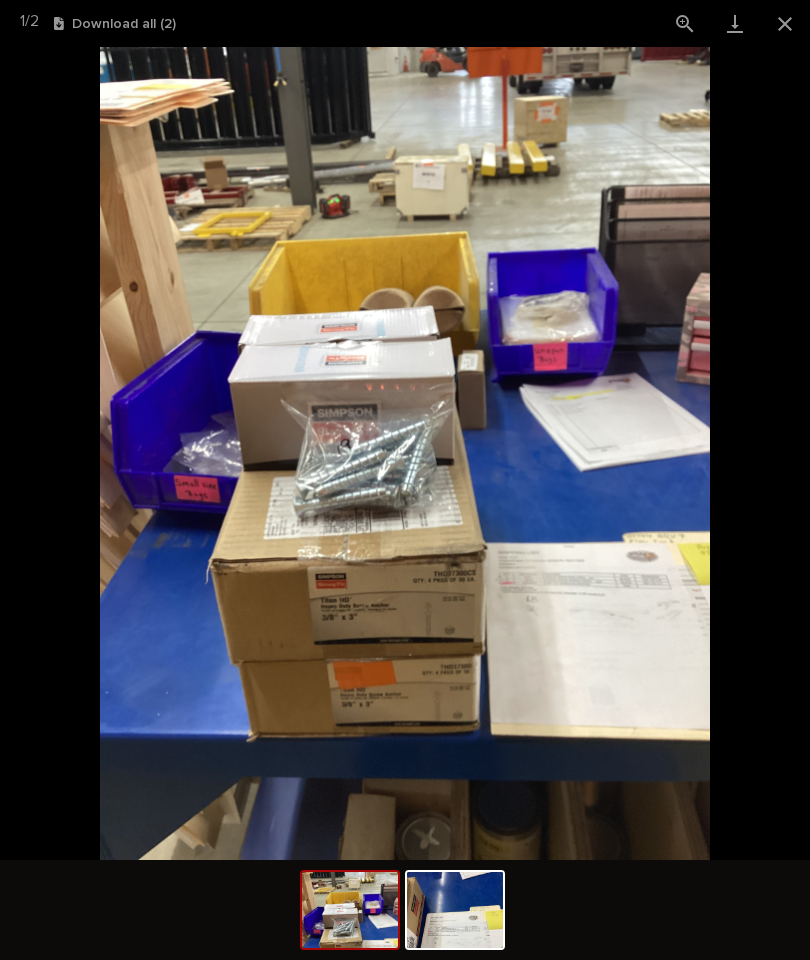 click at bounding box center (405, 453) 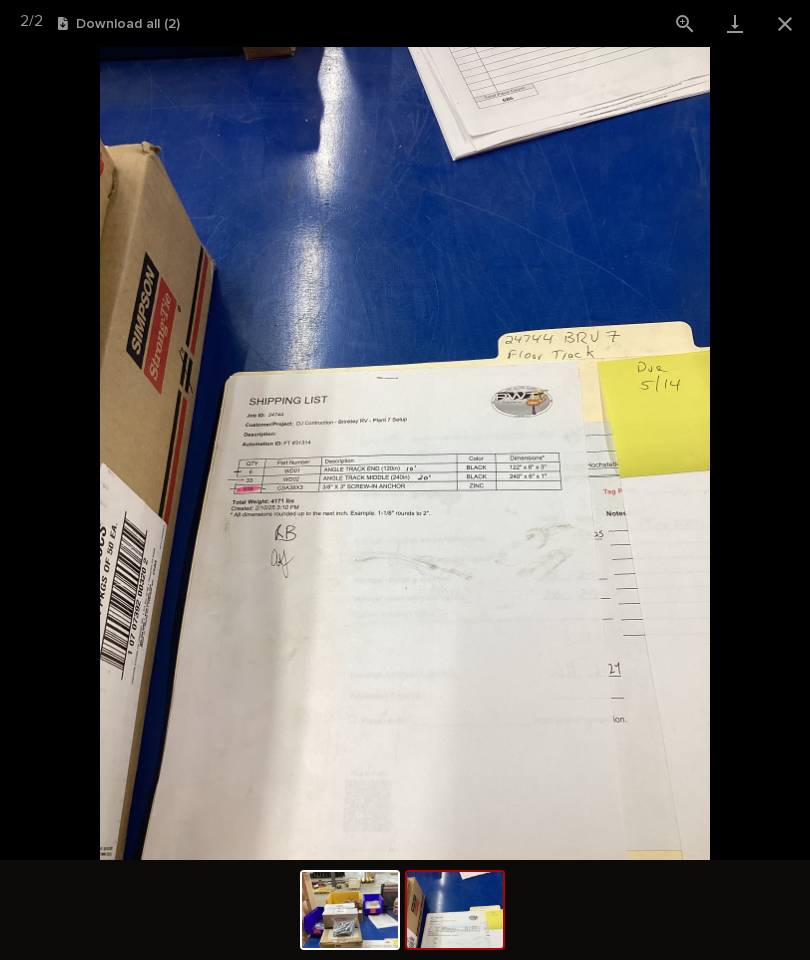 click at bounding box center (455, 910) 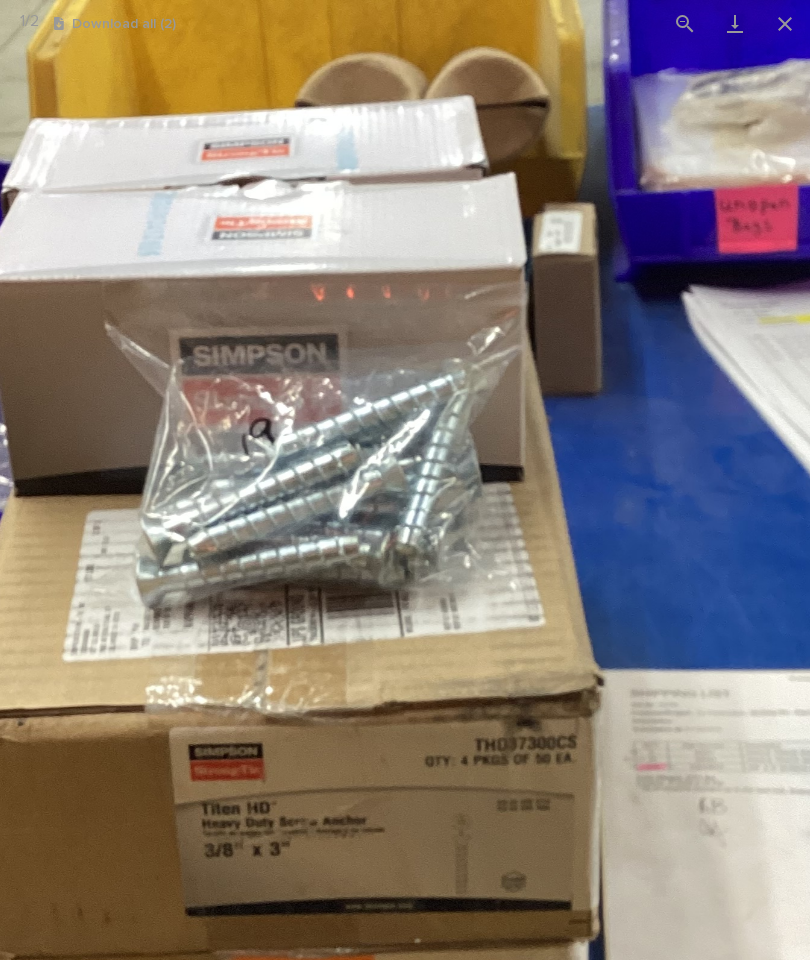click at bounding box center (785, 23) 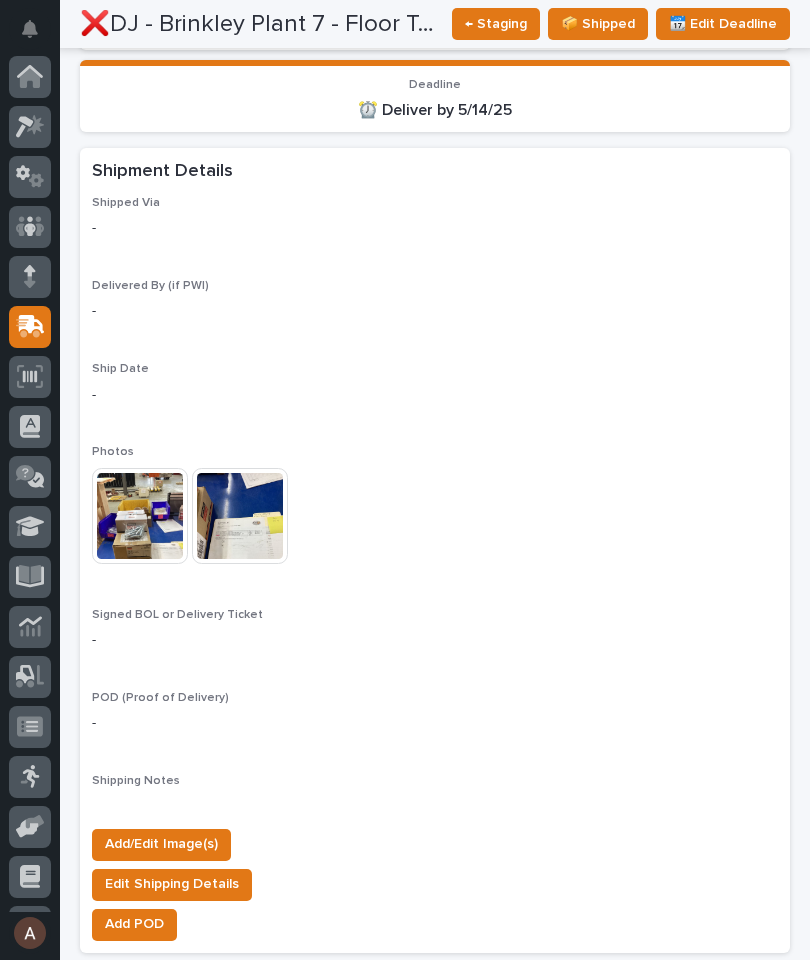 scroll, scrollTop: 0, scrollLeft: 0, axis: both 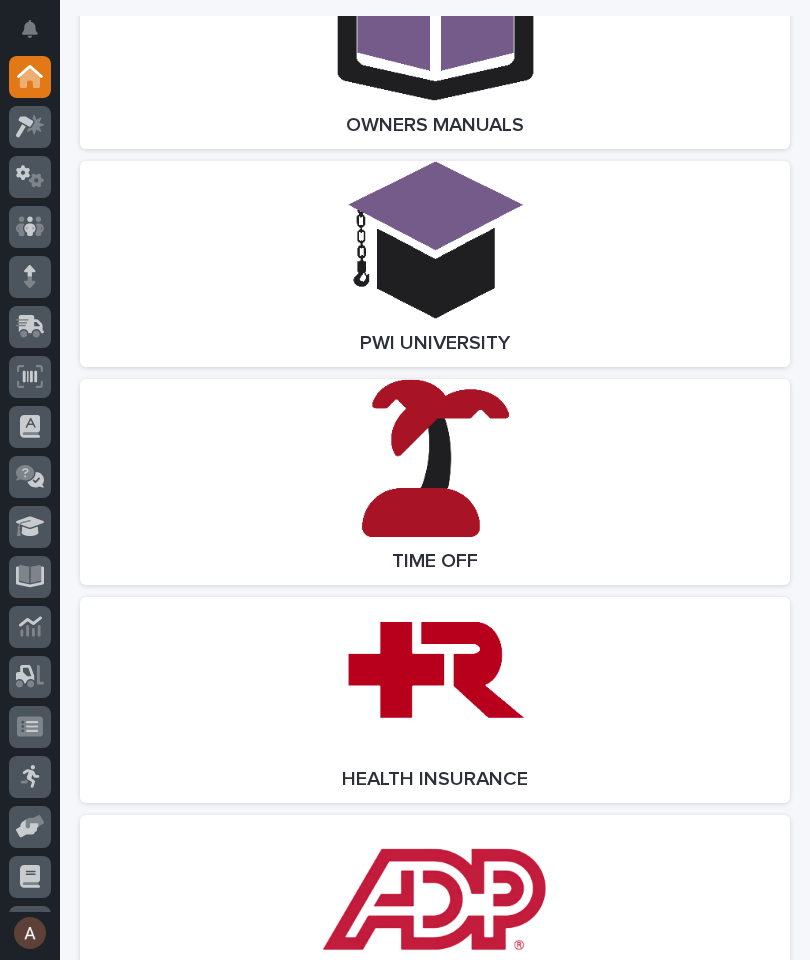 click on "Open Link" at bounding box center [435, 482] 